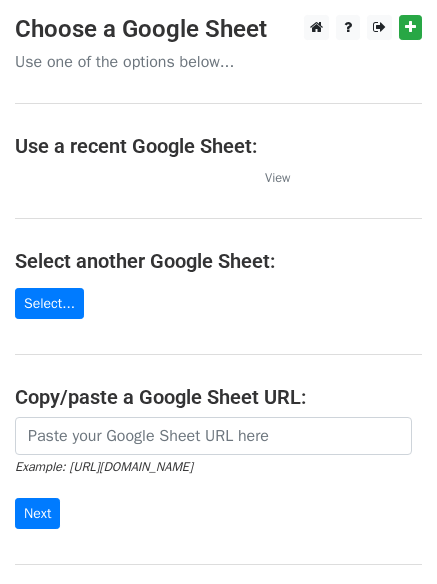 scroll, scrollTop: 0, scrollLeft: 0, axis: both 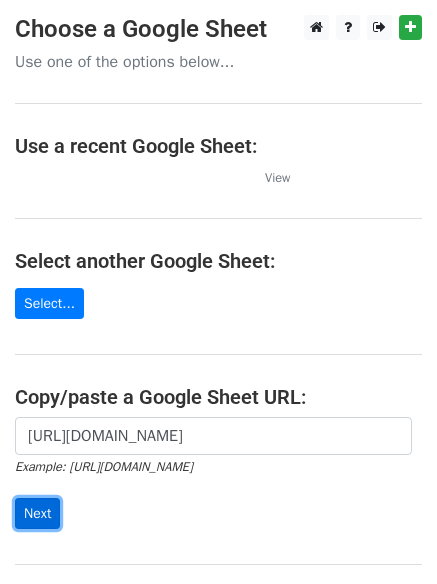 click on "Next" at bounding box center [37, 513] 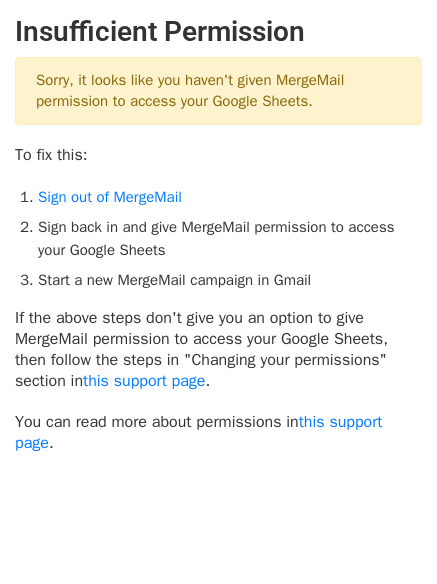 scroll, scrollTop: 0, scrollLeft: 0, axis: both 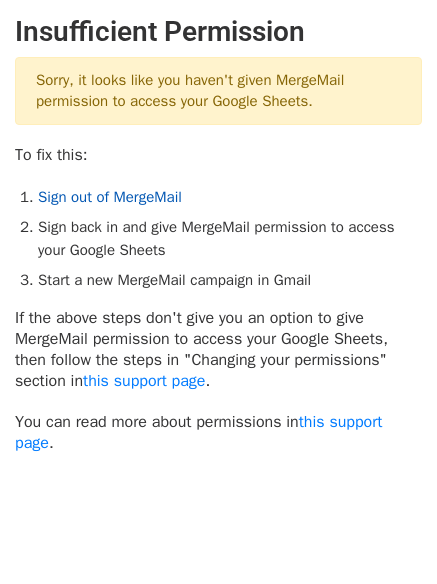 click on "Sign out of MergeMail" at bounding box center (110, 197) 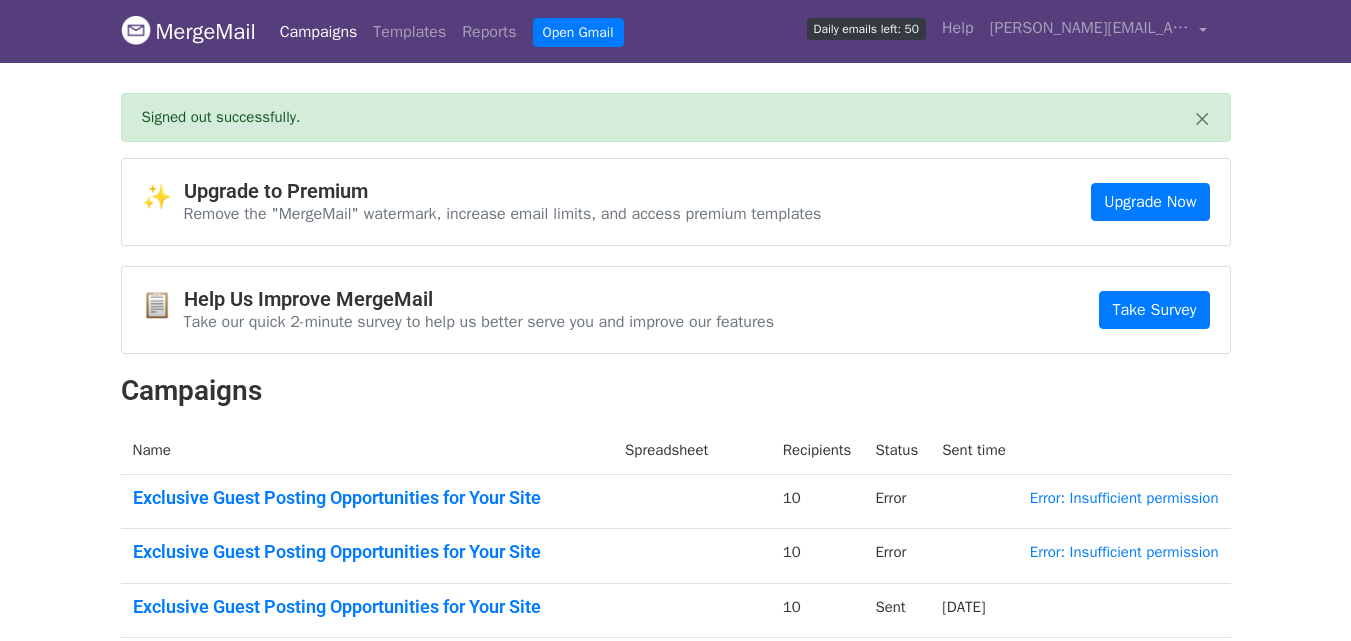 scroll, scrollTop: 0, scrollLeft: 0, axis: both 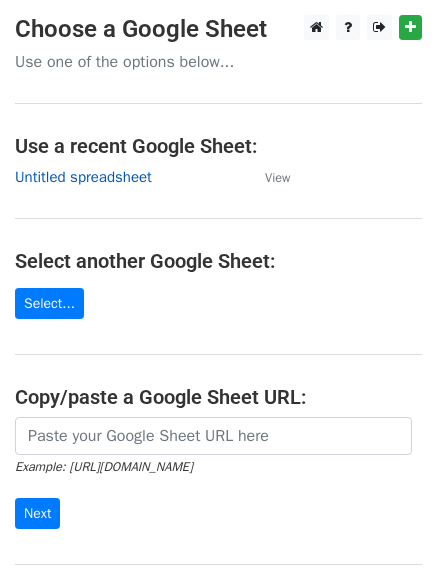 click on "Untitled spreadsheet" at bounding box center (83, 177) 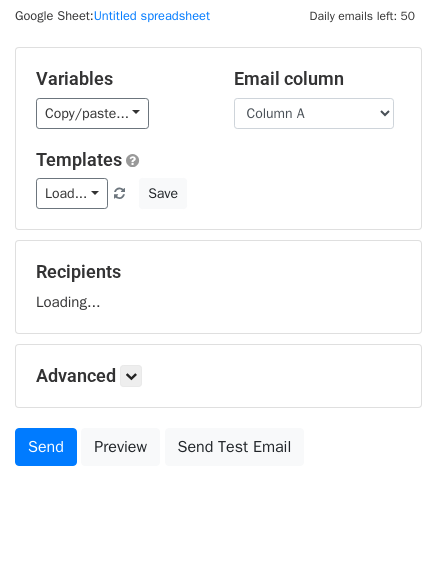 scroll, scrollTop: 113, scrollLeft: 0, axis: vertical 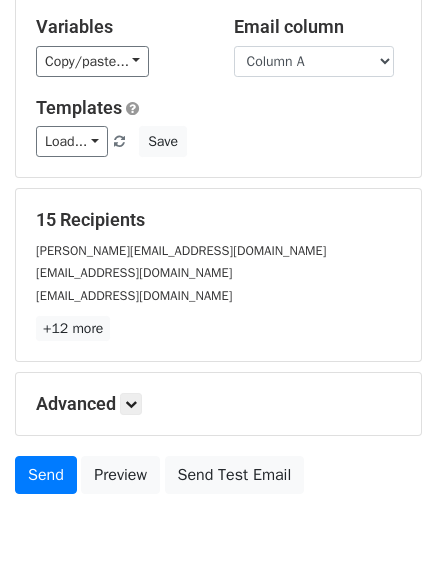 click on "+12 more" at bounding box center [218, 328] 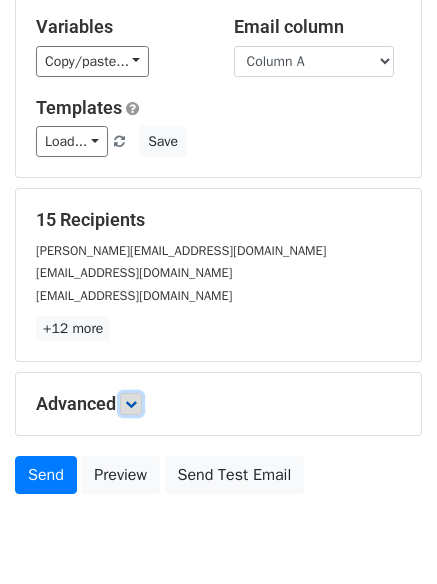 click at bounding box center [131, 404] 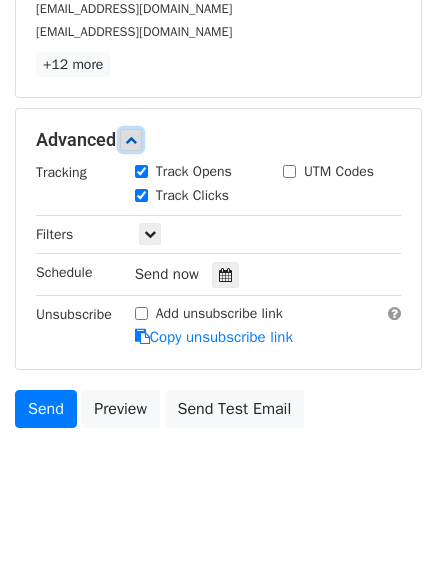 scroll, scrollTop: 386, scrollLeft: 0, axis: vertical 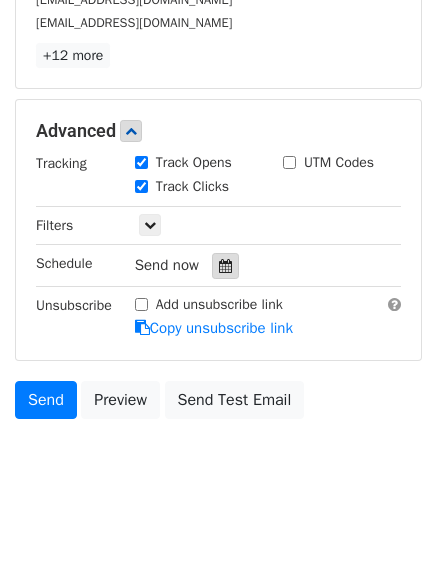click at bounding box center (225, 266) 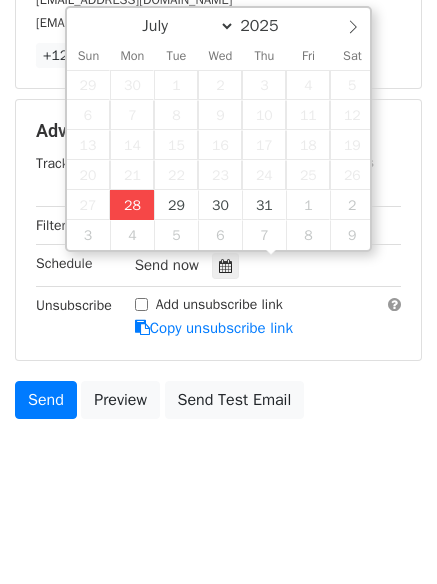 type on "2025-07-28 12:00" 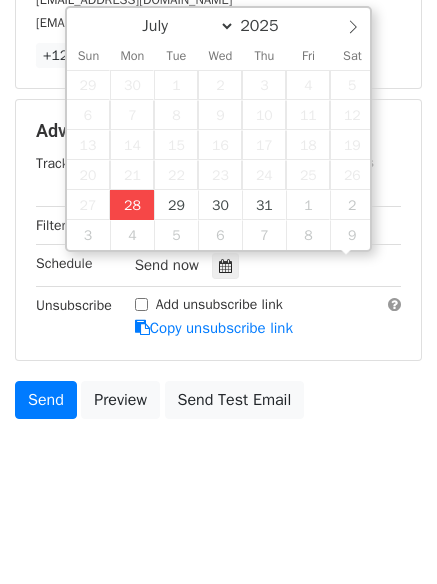 scroll, scrollTop: 1, scrollLeft: 0, axis: vertical 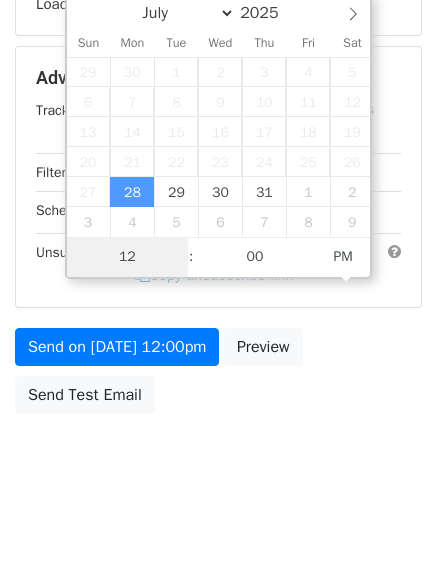 type on "4" 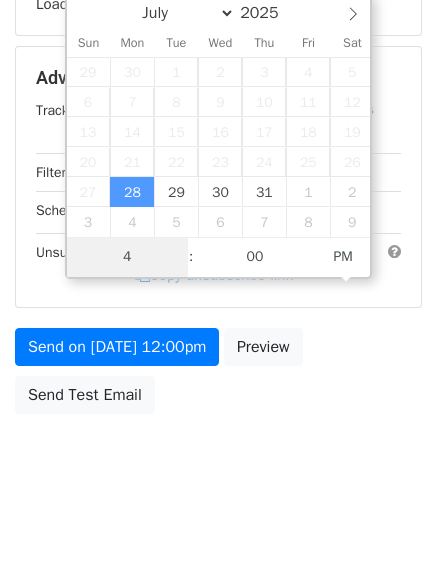 scroll, scrollTop: 357, scrollLeft: 0, axis: vertical 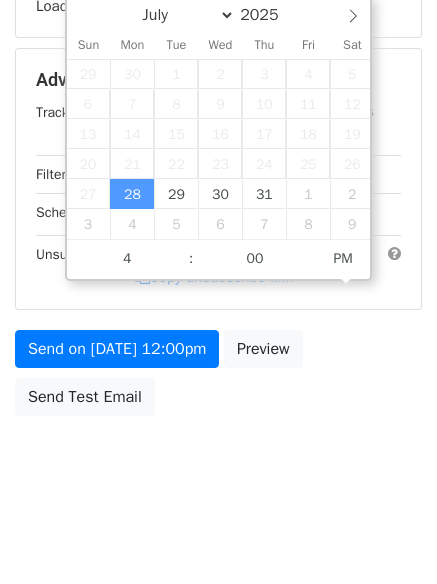 type on "2025-07-28 16:00" 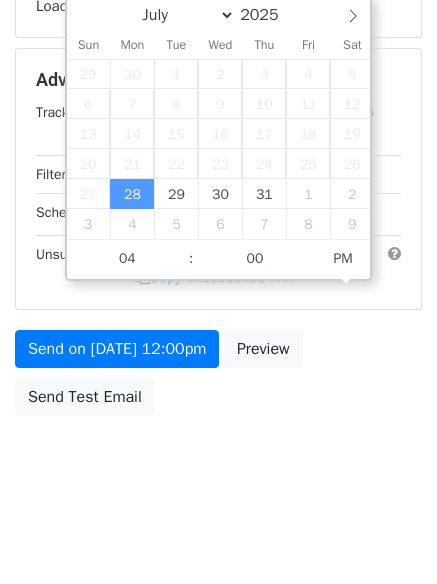 click on "New Campaign
Daily emails left: 50
Google Sheet:
Untitled spreadsheet
Variables
Copy/paste...
{{Column A}}
{{Column B}}
{{Column C}}
Email column
Column A
Column B
Column C
Templates
Load...
No templates saved
Save
Recipients Loading...
Advanced
Tracking
Track Opens
UTM Codes
Track Clicks
Filters
Only include spreadsheet rows that match the following filters:
Schedule
Mon, Jul 28, 12:00pm
2025-07-28 16:00
Unsubscribe
Add unsubscribe link
Copy unsubscribe link
Send on Jul 28 at 12:00pm
Preview
Send Test Email
July August September October November December 2025
Sun Mon Tue Wed Thu Fri Sat
29" at bounding box center (218, 82) 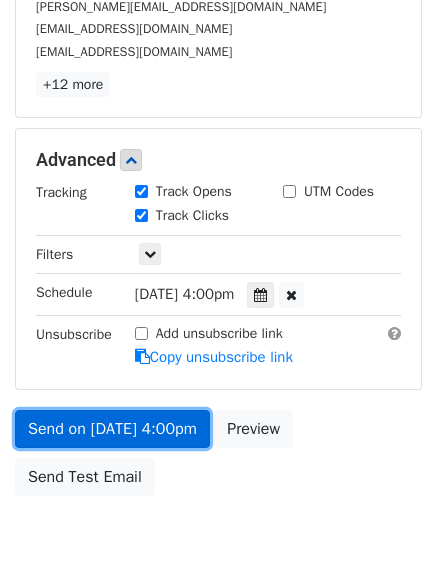 click on "Send on Jul 28 at 4:00pm" at bounding box center [112, 429] 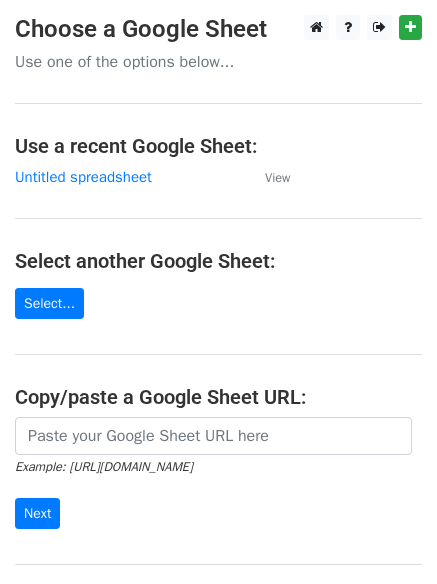 scroll, scrollTop: 0, scrollLeft: 0, axis: both 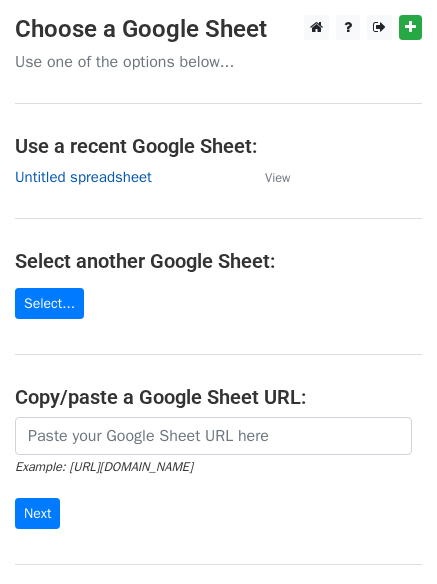 click on "Untitled spreadsheet" at bounding box center [83, 177] 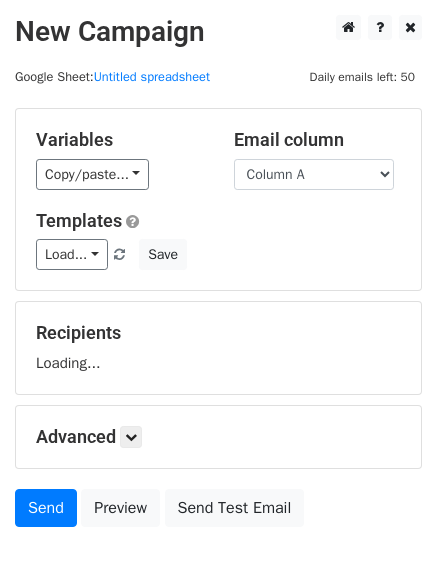 scroll, scrollTop: 0, scrollLeft: 0, axis: both 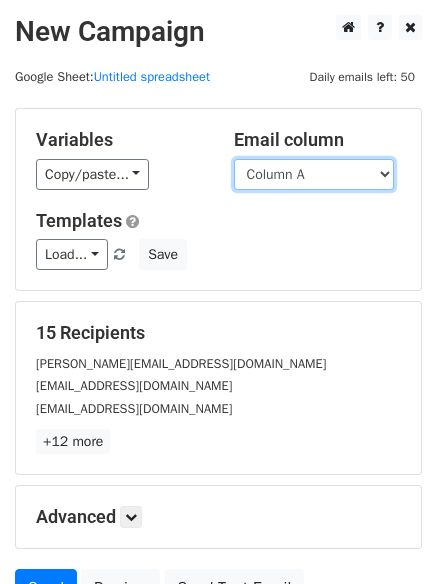 drag, startPoint x: 0, startPoint y: 0, endPoint x: 309, endPoint y: 178, distance: 356.60202 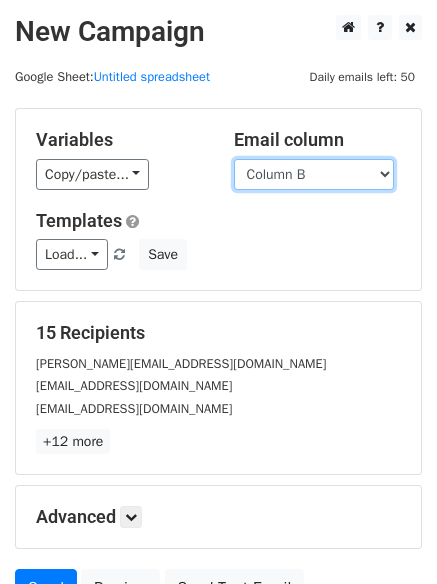 click on "Column A
Column B
Column C" at bounding box center (314, 174) 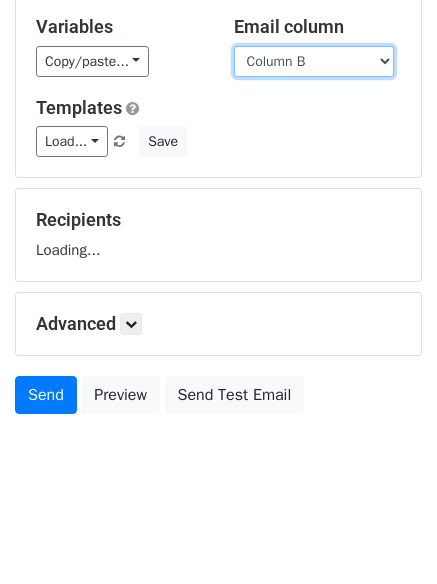 scroll, scrollTop: 113, scrollLeft: 0, axis: vertical 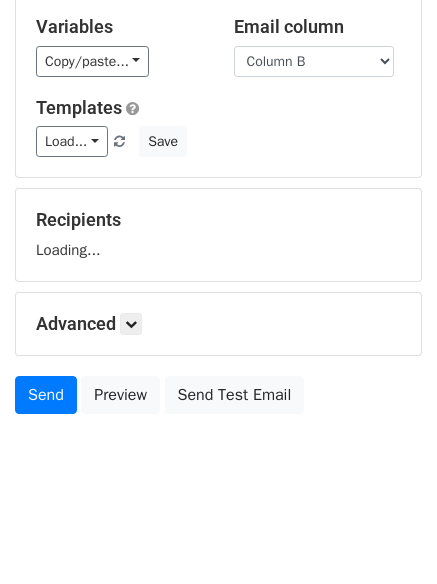 click on "Advanced" at bounding box center (218, 324) 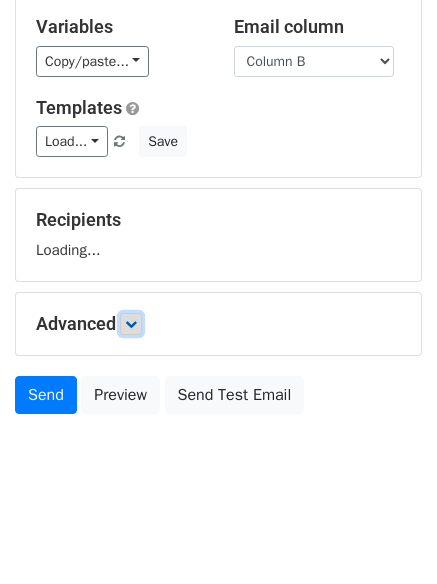 click on "Variables
Copy/paste...
{{Column A}}
{{Column B}}
{{Column C}}
Email column
Column A
Column B
Column C
Templates
Load...
No templates saved
Save
Recipients Loading...
Advanced
Tracking
Track Opens
UTM Codes
Track Clicks
Filters
Only include spreadsheet rows that match the following filters:
Schedule
Send now
Unsubscribe
Add unsubscribe link
Copy unsubscribe link
Send
Preview
Send Test Email" at bounding box center [218, 209] 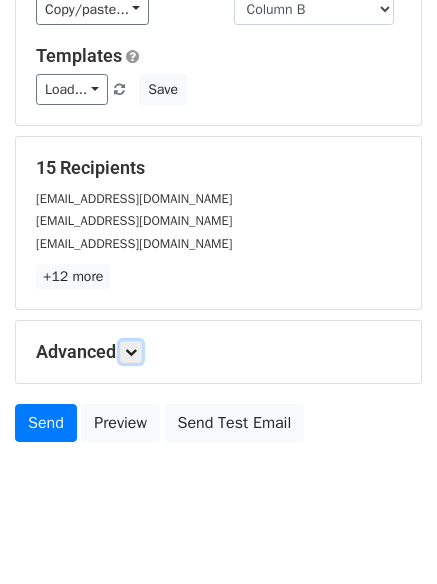 scroll, scrollTop: 193, scrollLeft: 0, axis: vertical 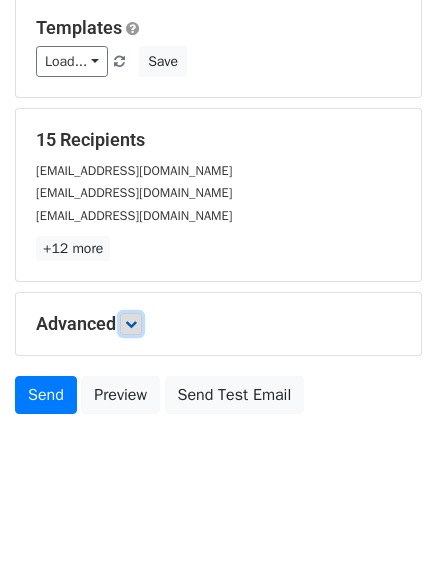 click at bounding box center [131, 324] 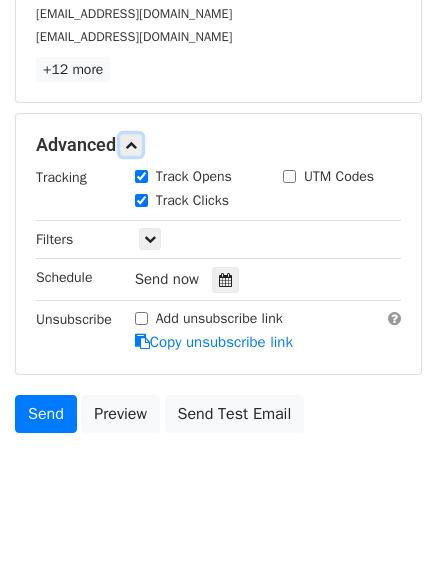 scroll, scrollTop: 379, scrollLeft: 0, axis: vertical 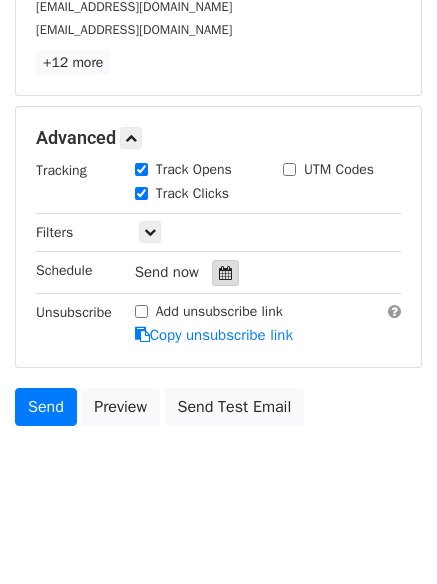 click at bounding box center (225, 273) 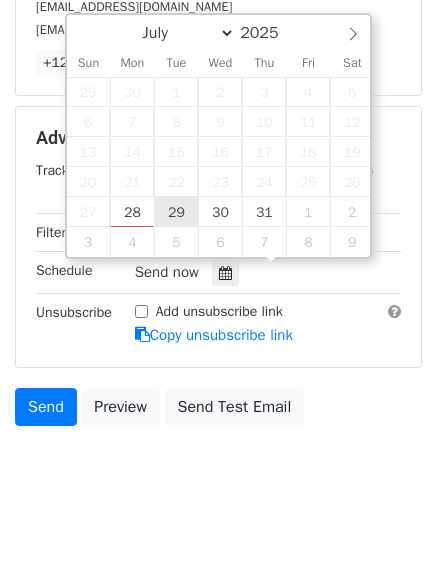 type on "2025-07-29 12:00" 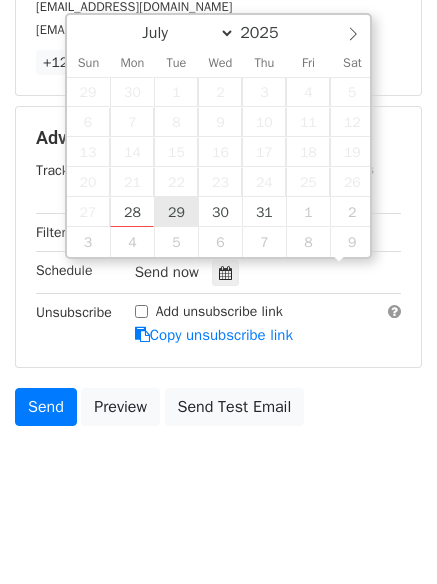 scroll, scrollTop: 1, scrollLeft: 0, axis: vertical 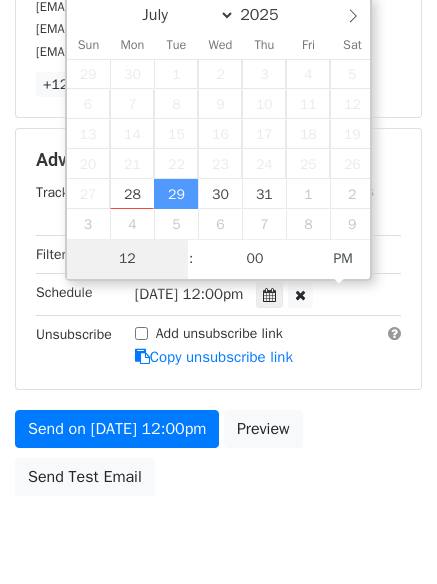 type on "5" 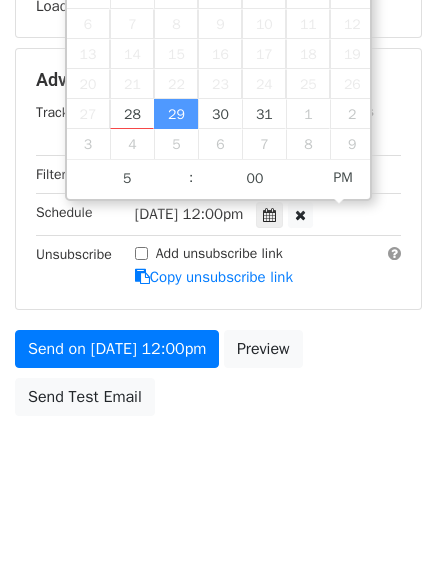 type on "2025-07-29 17:00" 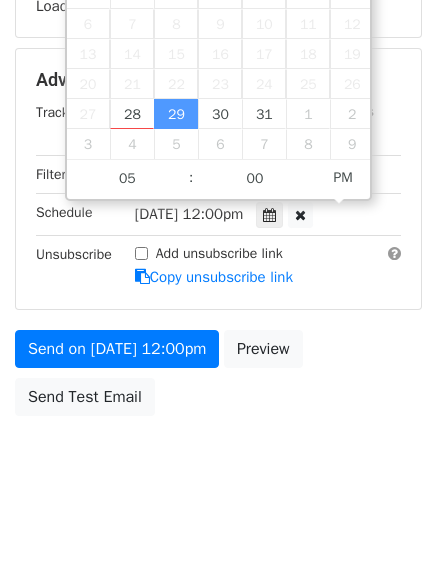 click on "Send on Jul 29 at 12:00pm
Preview
Send Test Email" at bounding box center (218, 378) 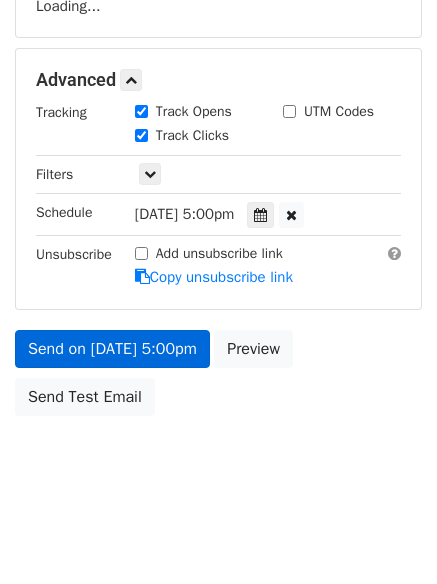 click on "Send on Jul 29 at 5:00pm
Preview
Send Test Email" at bounding box center [218, 378] 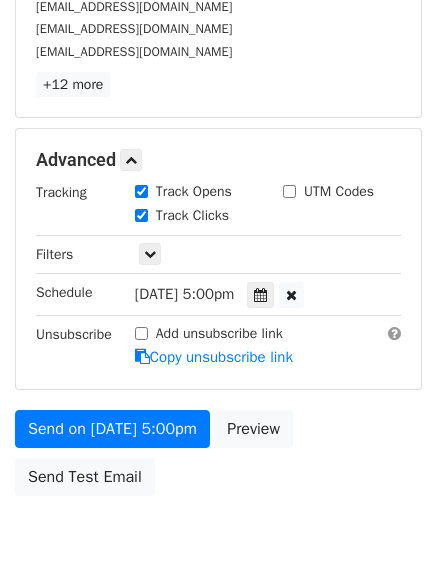 click on "Add unsubscribe link" at bounding box center (219, 333) 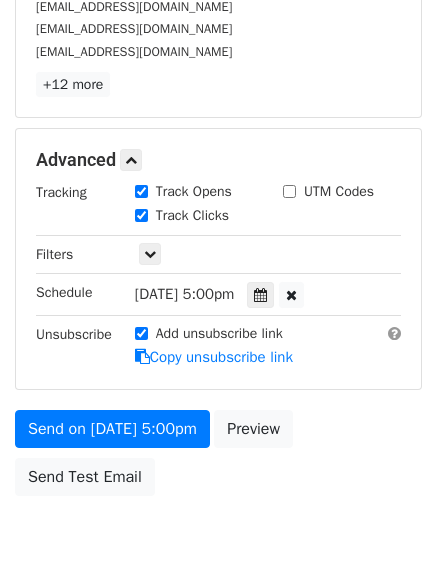 click on "Add unsubscribe link" at bounding box center [219, 333] 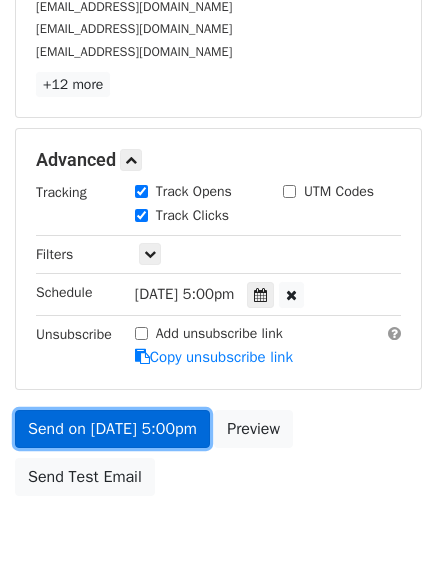 click on "Send on Jul 29 at 5:00pm" at bounding box center [112, 429] 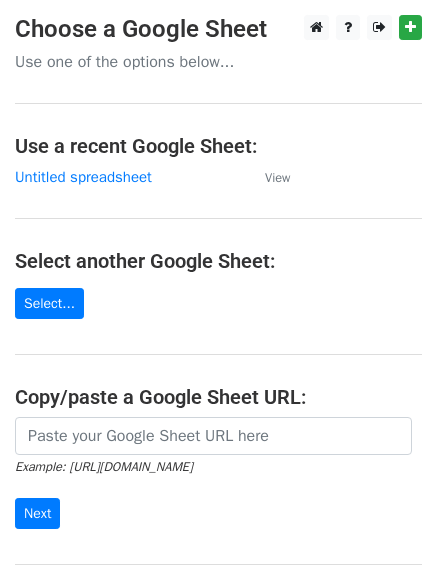 scroll, scrollTop: 0, scrollLeft: 0, axis: both 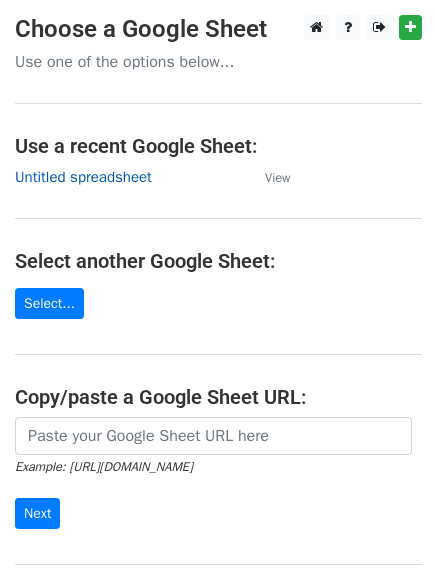 click on "Untitled spreadsheet" at bounding box center [83, 177] 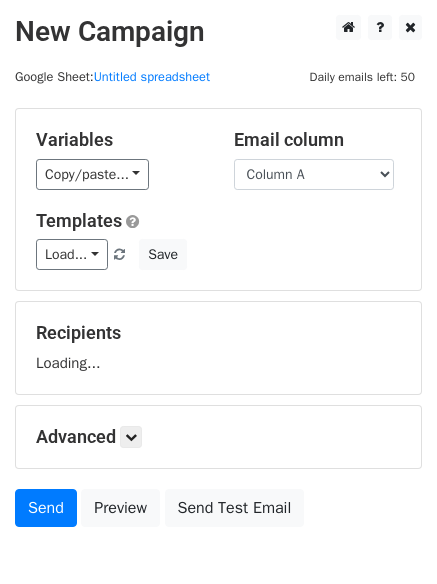 scroll, scrollTop: 0, scrollLeft: 0, axis: both 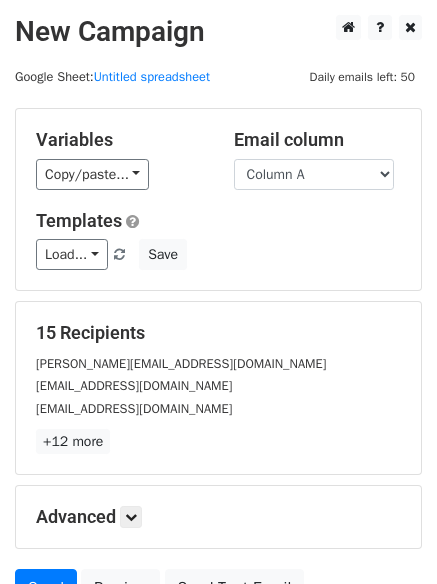 click on "Load...
No templates saved
Save" at bounding box center (218, 254) 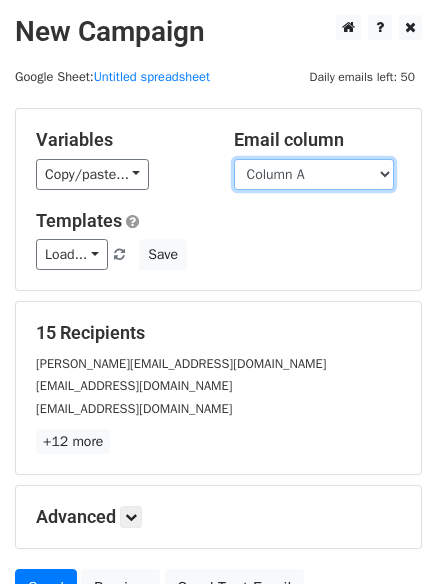 click on "Column A
Column B
Column C" at bounding box center (314, 174) 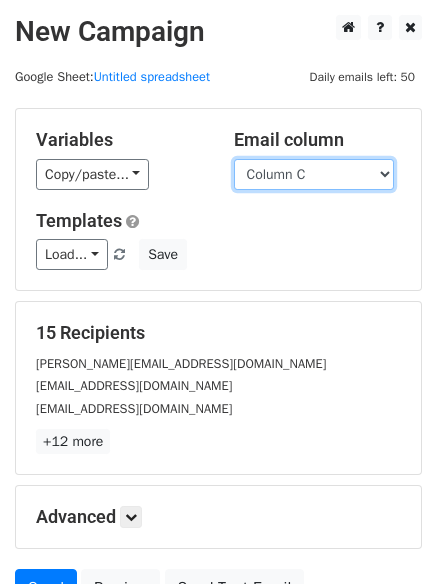 click on "Column A
Column B
Column C" at bounding box center [314, 174] 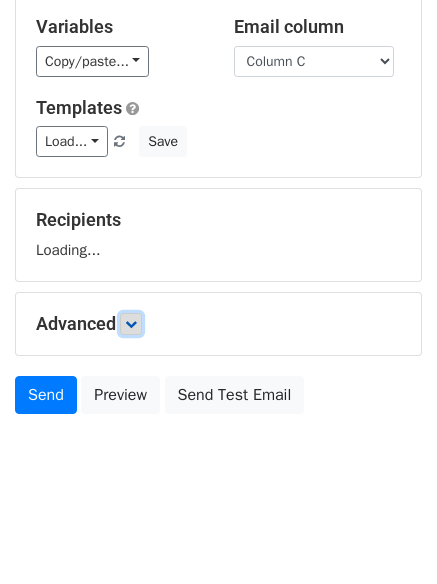 click at bounding box center (131, 324) 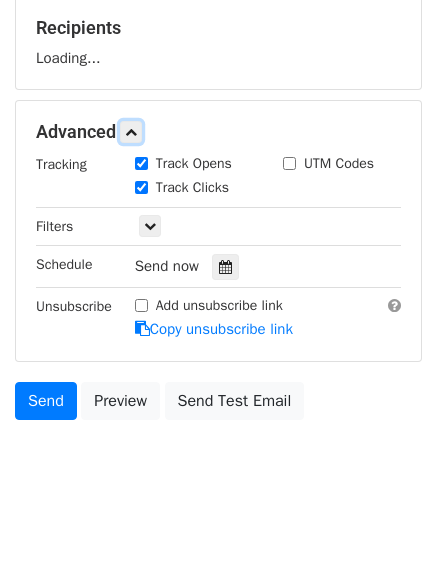 scroll, scrollTop: 306, scrollLeft: 0, axis: vertical 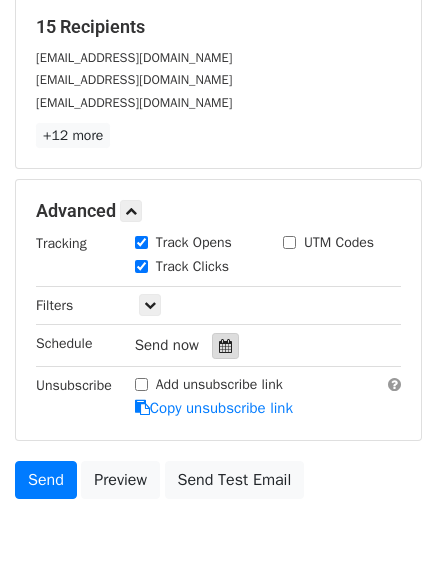 click at bounding box center [225, 346] 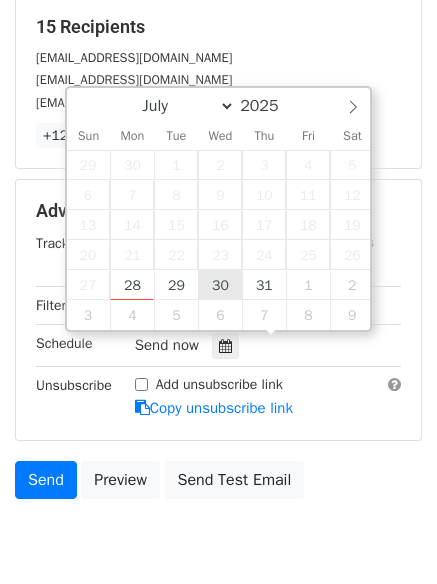 type on "2025-07-30 12:00" 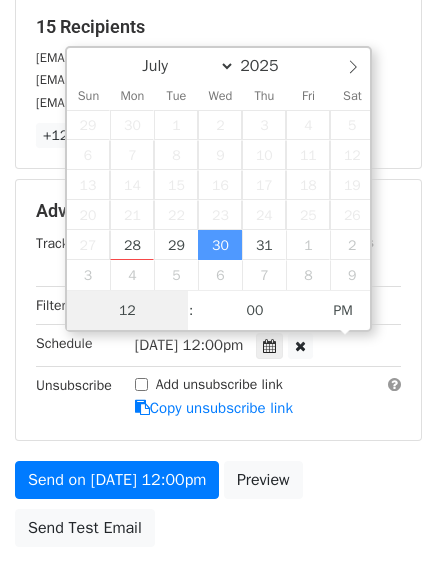 scroll, scrollTop: 1, scrollLeft: 0, axis: vertical 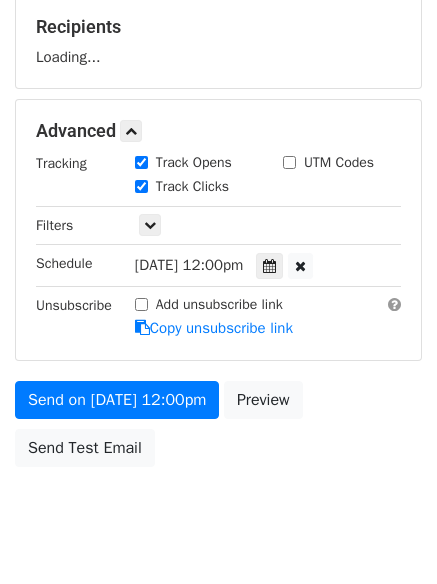 drag, startPoint x: 216, startPoint y: 453, endPoint x: 220, endPoint y: 560, distance: 107.07474 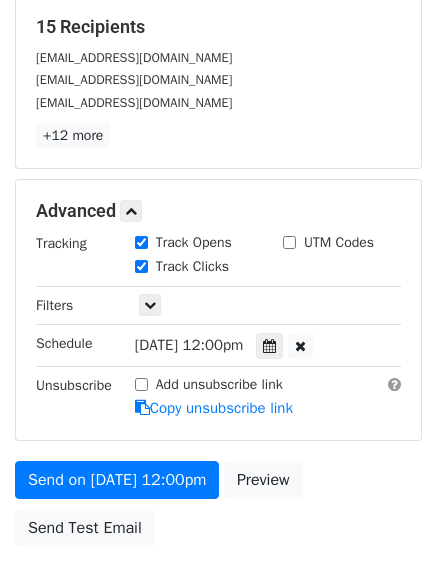 click on "New Campaign
Daily emails left: 50
Google Sheet:
Untitled spreadsheet
Variables
Copy/paste...
{{Column A}}
{{Column B}}
{{Column C}}
Email column
Column A
Column B
Column C
Templates
Load...
No templates saved
Save
15 Recipients
info@nafasiartspace.org
info@thegodown.org
us.sales@syndicatedanalytics.com
+12 more
15 Recipients
×
info@nafasiartspace.org
info@thegodown.org
us.sales@syndicatedanalytics.com
care@gacarers.co.uk
frontdesk@motionrxhealth.com
sales@novaoneadvisor.com
usa@flipscreen.net
your@email.com
hello@endcyberabuse.org
smartnoise@opendp.io
info@agilehealthcare.ca
info@autowarrantyreviews.com
oren@ocabuilderscal.com
contact@xtremehdiptv.tech
Contact@buyiptv4k.com
Close" at bounding box center [218, 173] 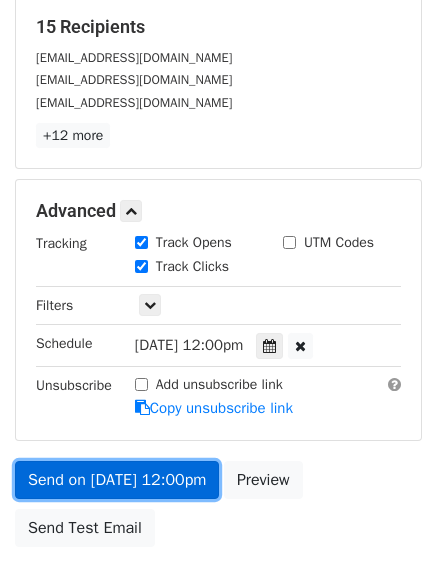 click on "Send on Jul 30 at 12:00pm" at bounding box center (117, 480) 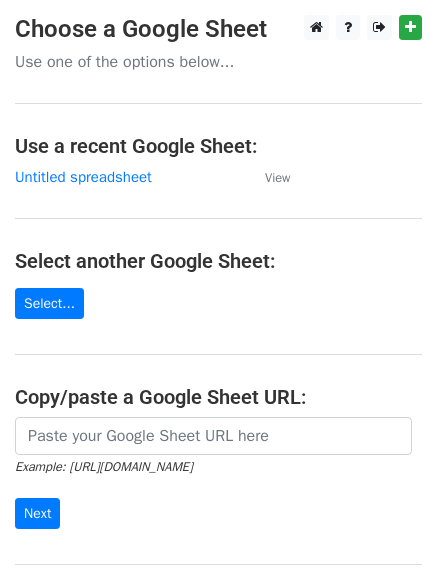 scroll, scrollTop: 0, scrollLeft: 0, axis: both 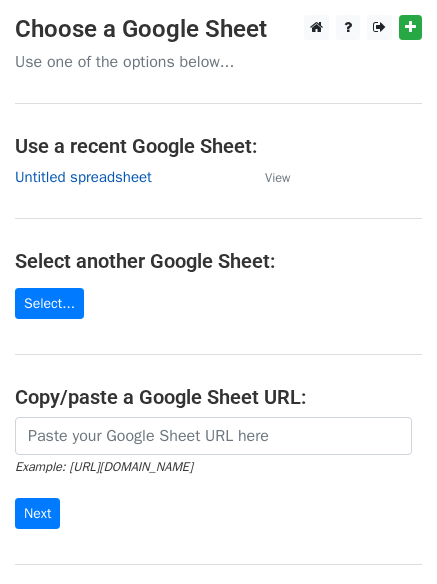click on "Untitled spreadsheet" at bounding box center [83, 177] 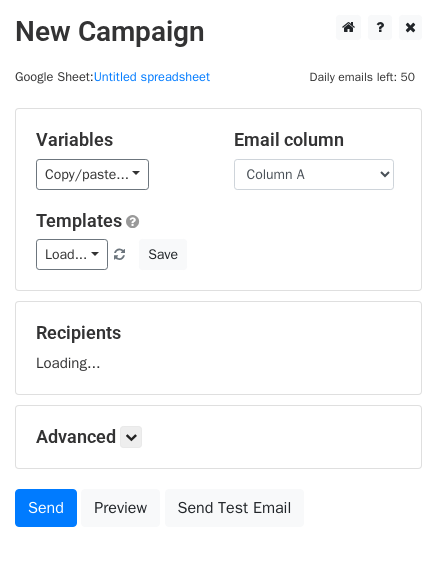 scroll, scrollTop: 113, scrollLeft: 0, axis: vertical 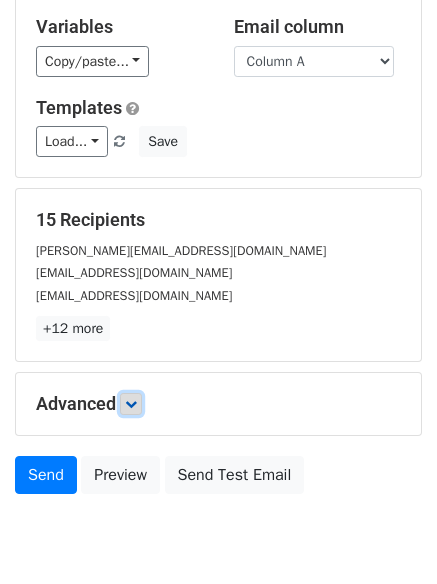 click at bounding box center [131, 404] 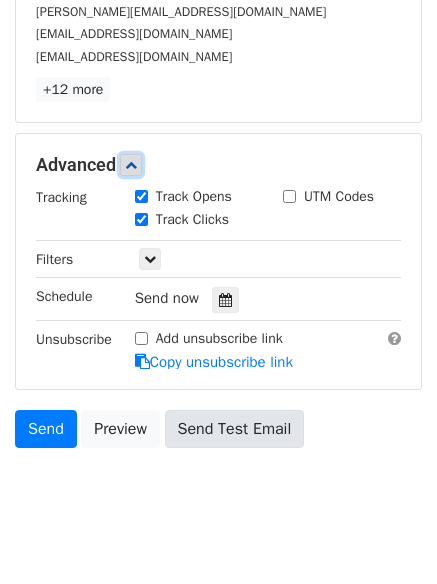 scroll, scrollTop: 386, scrollLeft: 0, axis: vertical 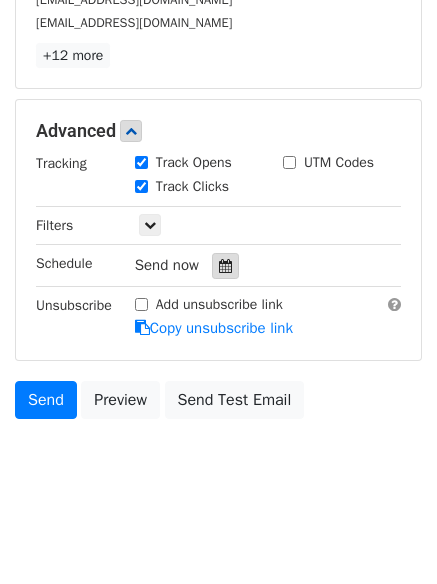 click at bounding box center (225, 266) 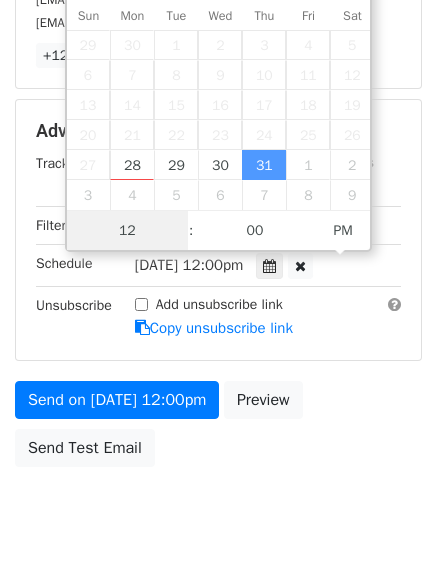 scroll, scrollTop: 1, scrollLeft: 0, axis: vertical 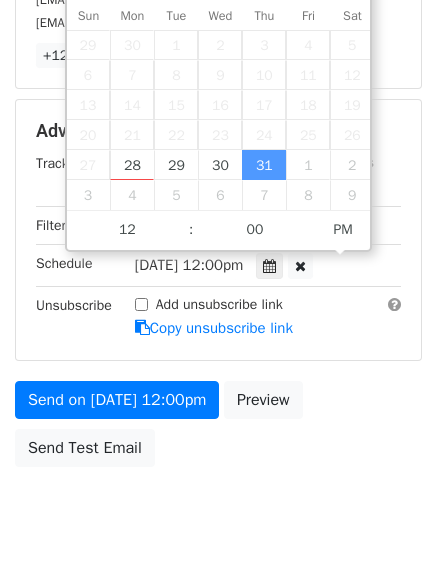 click on "July August September October November December 2025
Sun Mon Tue Wed Thu Fri Sat
29 30 1 2 3 4 5 6 7 8 9 10 11 12 13 14 15 16 17 18 19 20 21 22 23 24 25 26 27 28 29 30 31 1 2 3 4 5 6 7 8 9 12 : 00 PM" at bounding box center [219, 109] 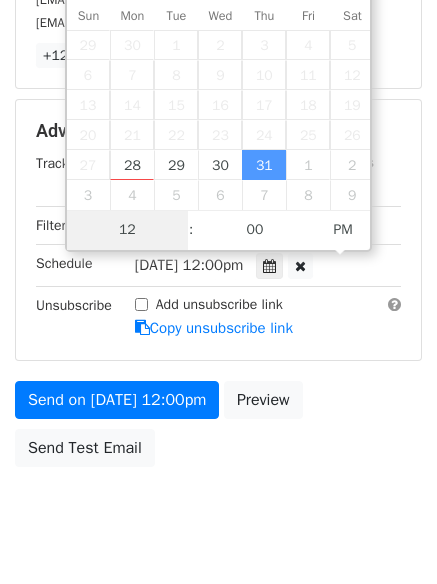 type on "2025-08-07 12:00" 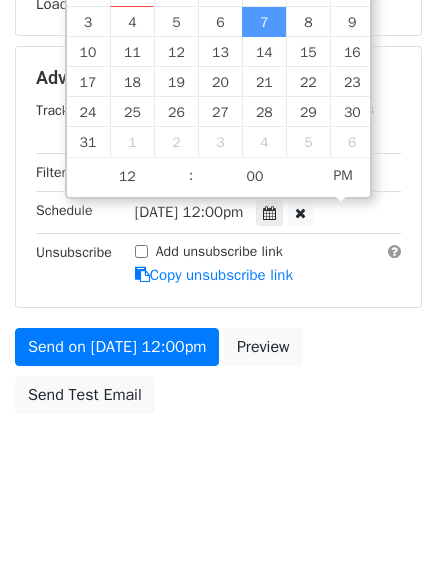 scroll, scrollTop: 357, scrollLeft: 0, axis: vertical 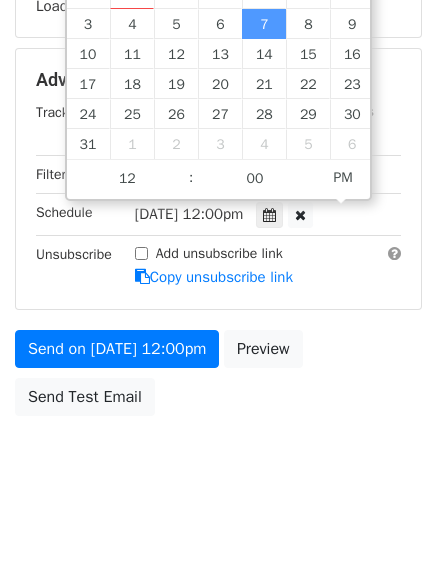 click on "Thu, Aug 7, 12:00pm" at bounding box center [189, 214] 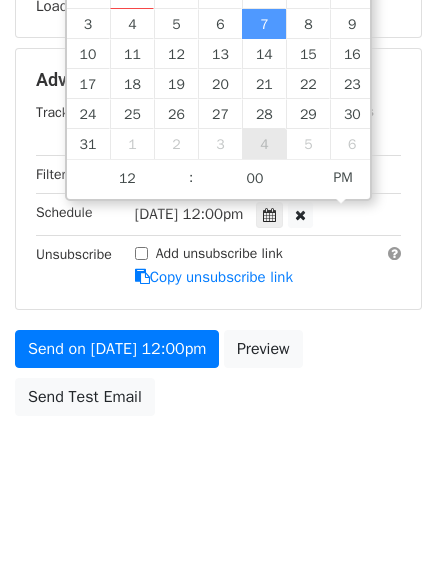 drag, startPoint x: 259, startPoint y: 205, endPoint x: 249, endPoint y: 128, distance: 77.64664 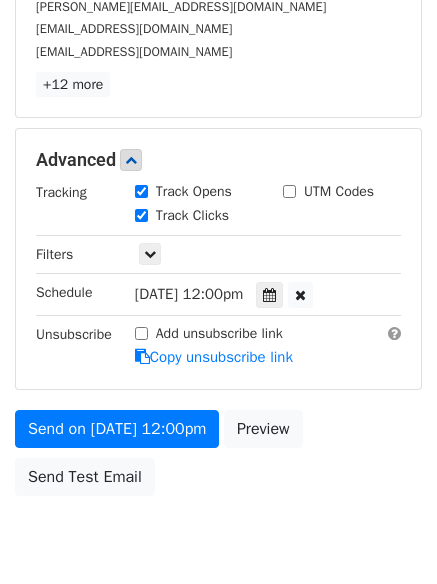 click on "Send on Aug 7 at 12:00pm
Preview
Send Test Email" at bounding box center (218, 458) 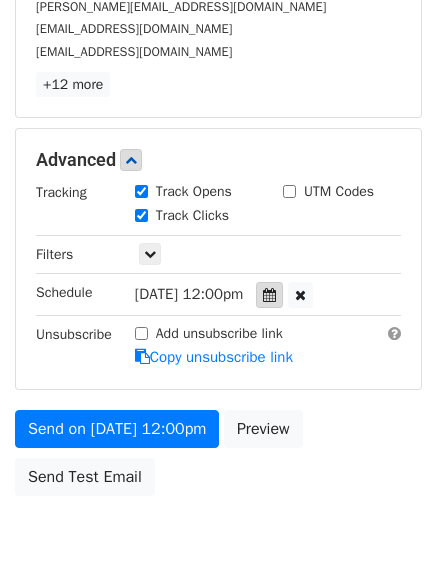 click at bounding box center [269, 295] 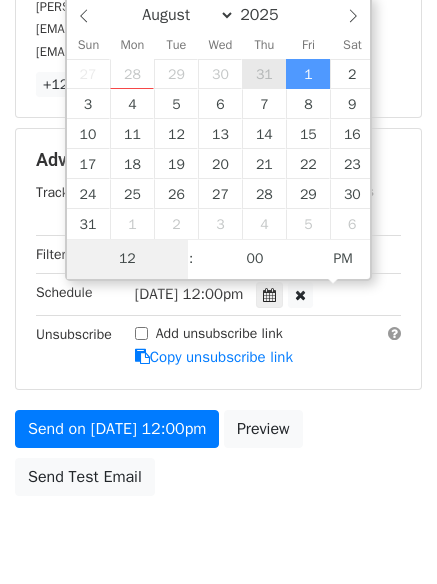 type on "2025-07-31 12:00" 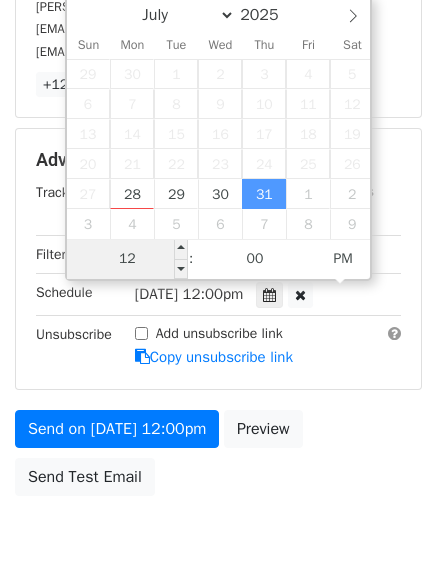 type on "7" 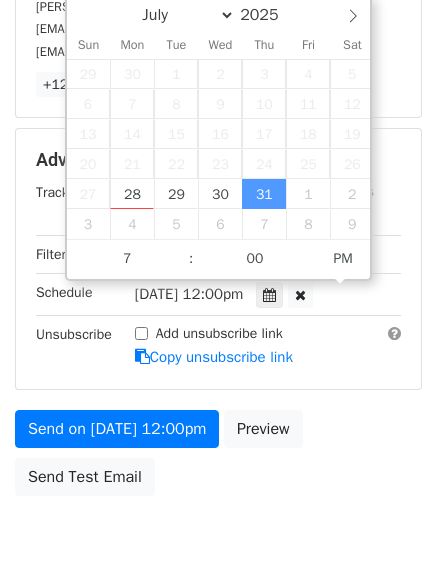 type on "2025-07-31 19:00" 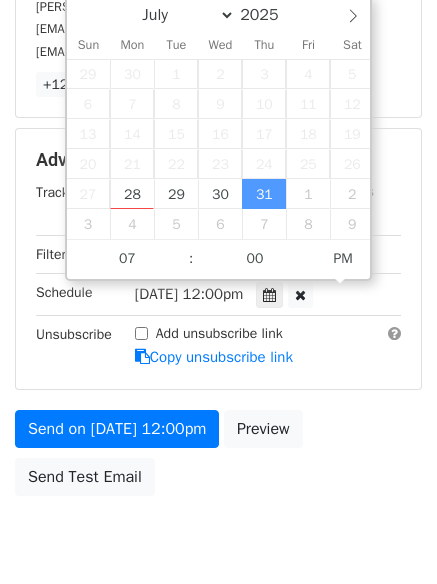 click on "Send on Jul 31 at 12:00pm
Preview
Send Test Email" at bounding box center [218, 458] 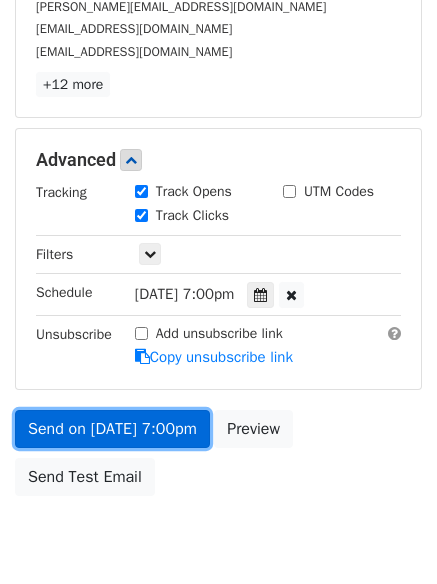 click on "Send on Jul 31 at 7:00pm" at bounding box center (112, 429) 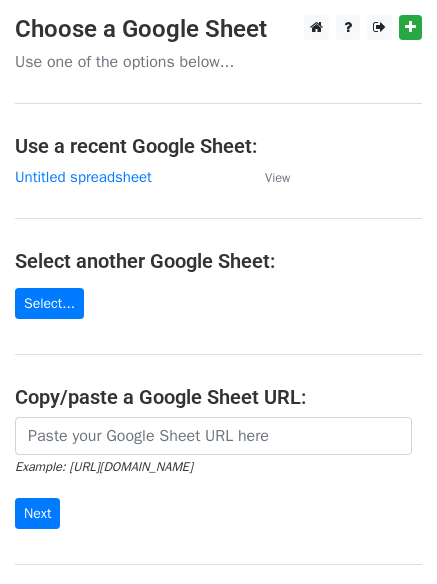 scroll, scrollTop: 0, scrollLeft: 0, axis: both 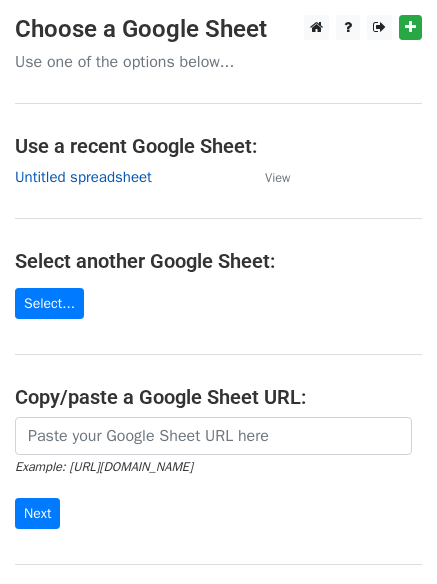 click on "Untitled spreadsheet" at bounding box center [83, 177] 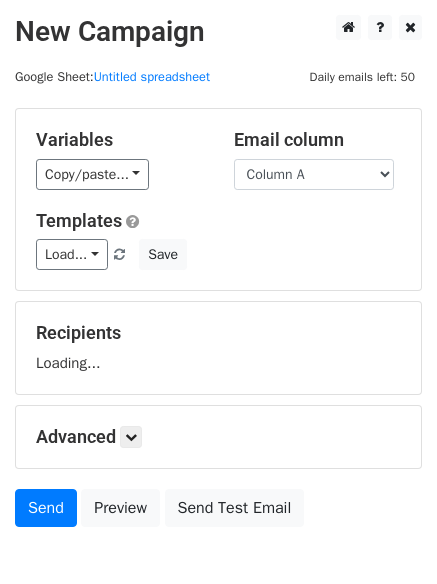 scroll, scrollTop: 0, scrollLeft: 0, axis: both 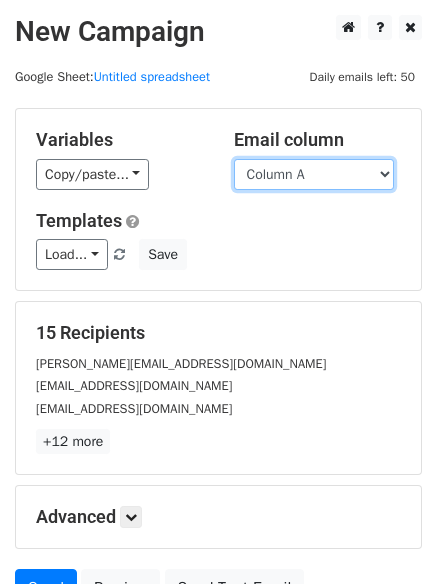 click on "Column A
Column B
Column C" at bounding box center [314, 174] 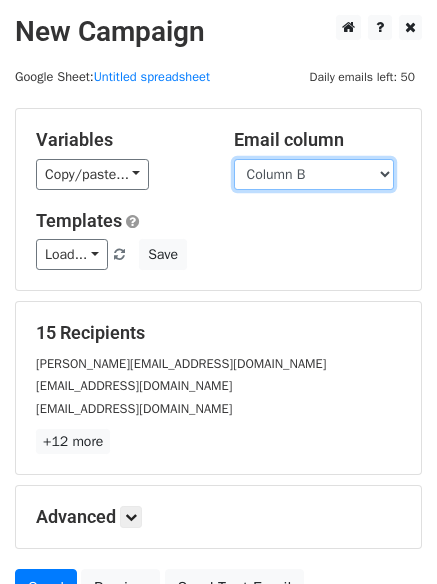 click on "Column A
Column B
Column C" at bounding box center [314, 174] 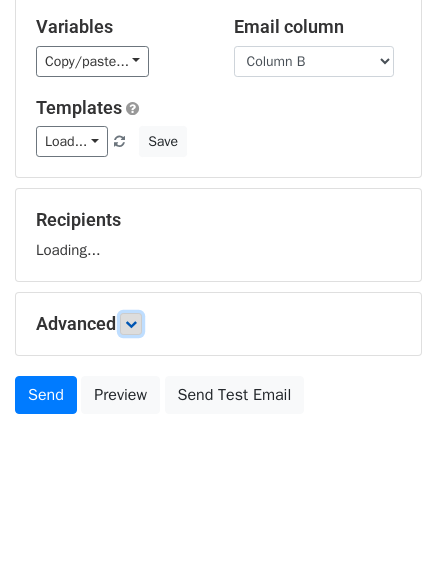 click at bounding box center (131, 324) 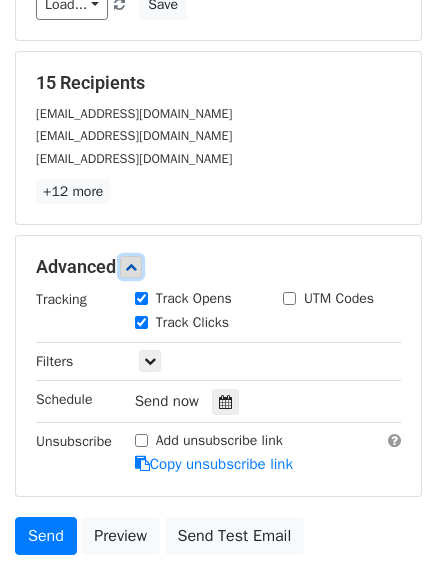 scroll, scrollTop: 253, scrollLeft: 0, axis: vertical 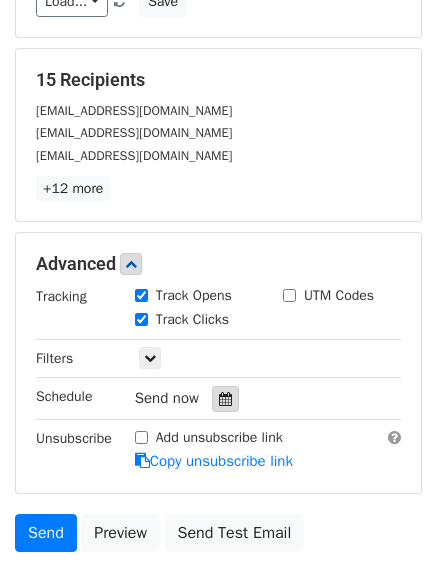 click at bounding box center [225, 399] 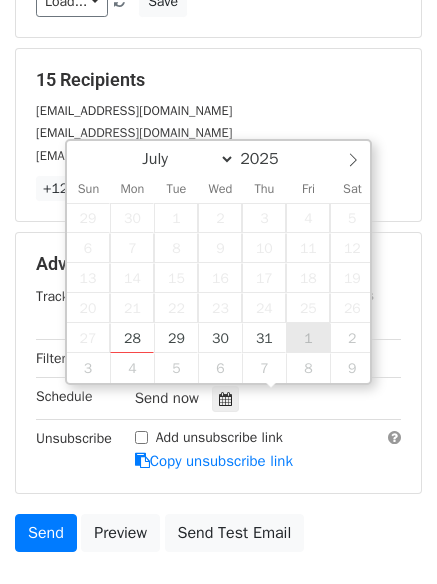 type on "2025-08-01 12:00" 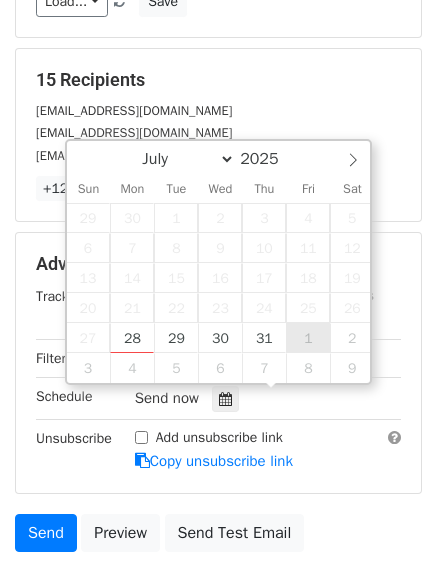 select on "7" 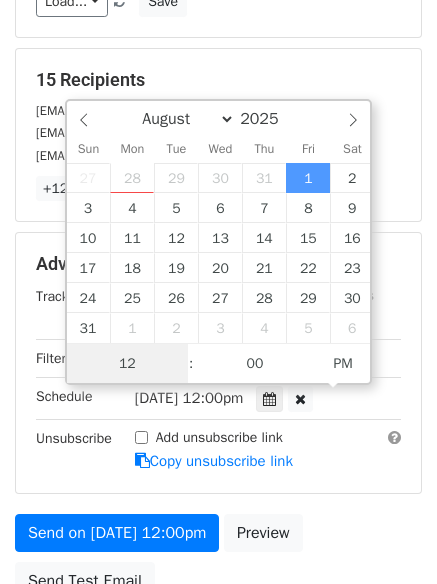 scroll, scrollTop: 1, scrollLeft: 0, axis: vertical 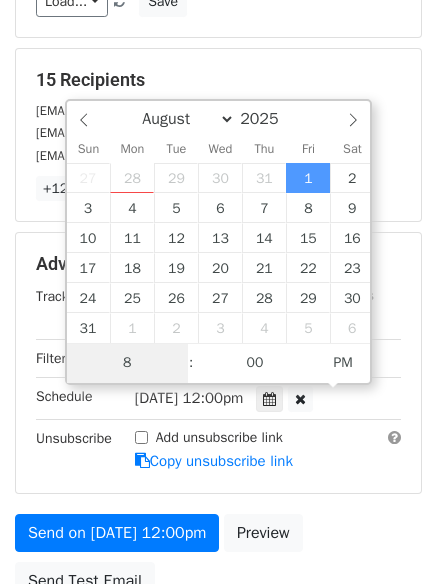 type on "8" 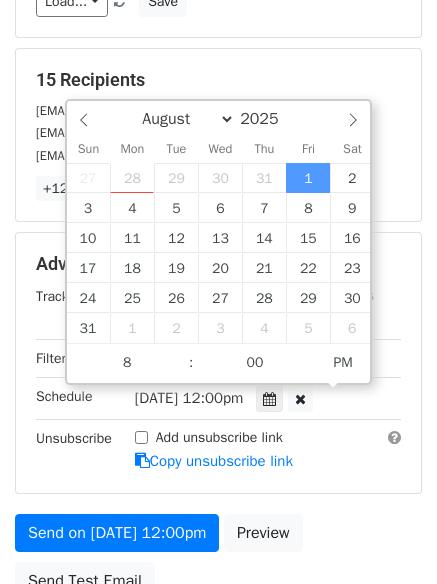 type on "2025-08-01 20:00" 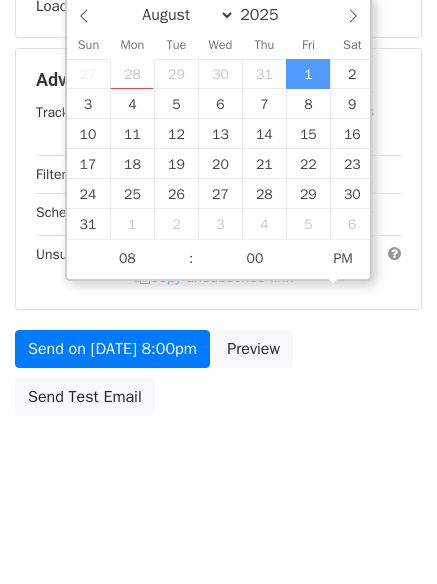 scroll, scrollTop: 437, scrollLeft: 0, axis: vertical 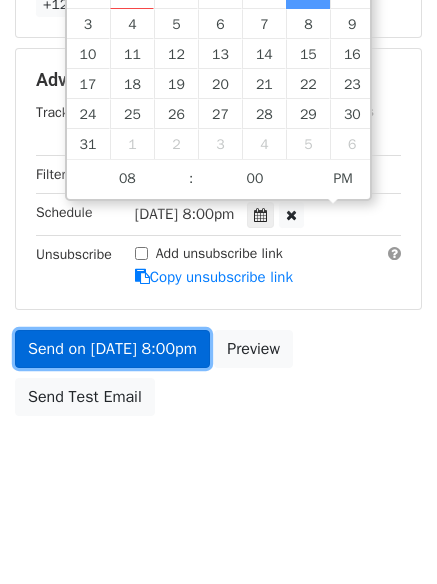 click on "Send on Aug 1 at 8:00pm" at bounding box center (112, 349) 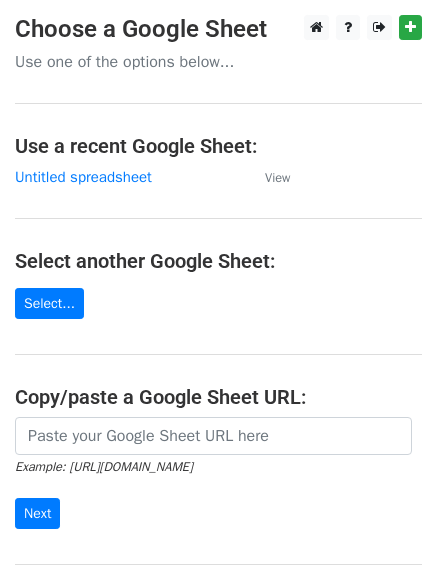 scroll, scrollTop: 0, scrollLeft: 0, axis: both 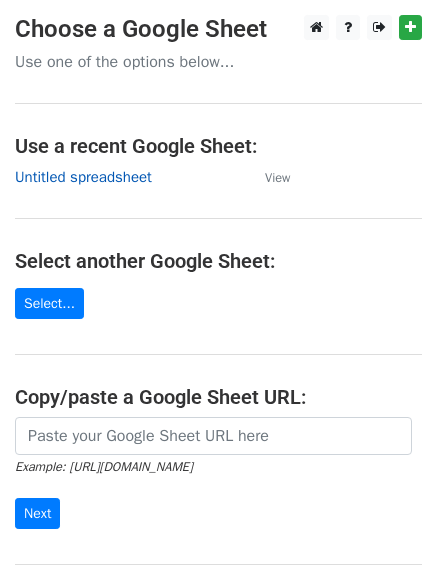 click on "Untitled spreadsheet" at bounding box center [83, 177] 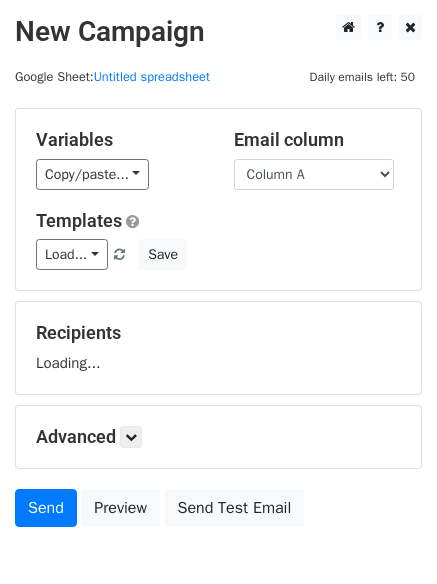 scroll, scrollTop: 0, scrollLeft: 0, axis: both 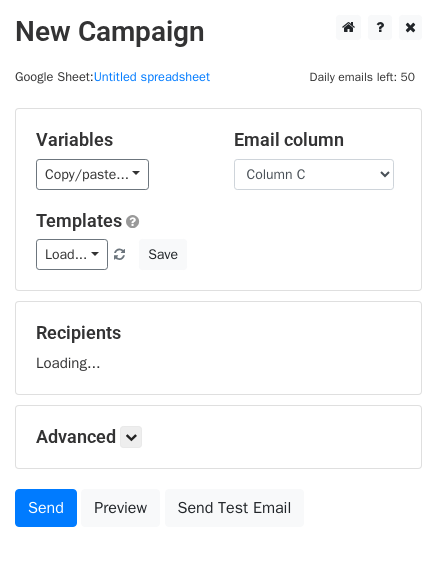 click on "Column A
Column B
Column C" at bounding box center (314, 174) 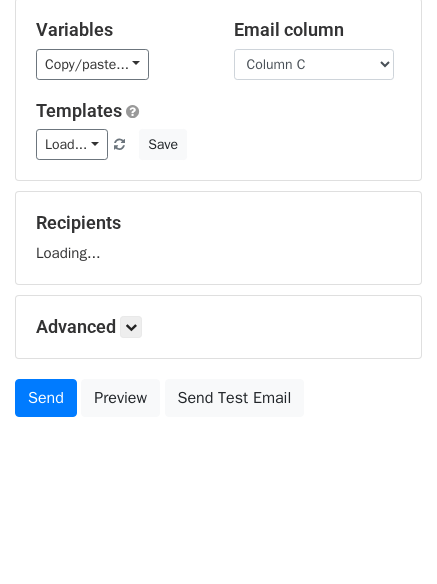 scroll, scrollTop: 113, scrollLeft: 0, axis: vertical 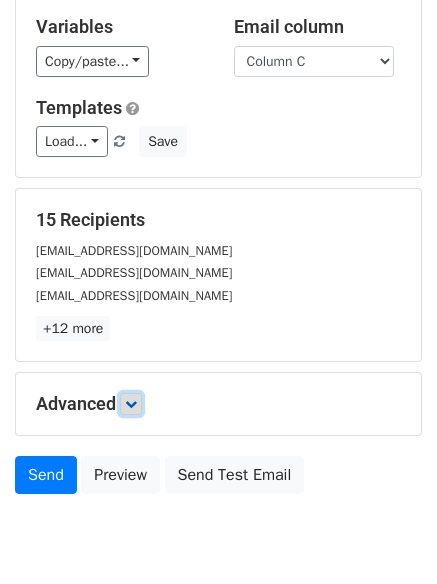 click at bounding box center [131, 404] 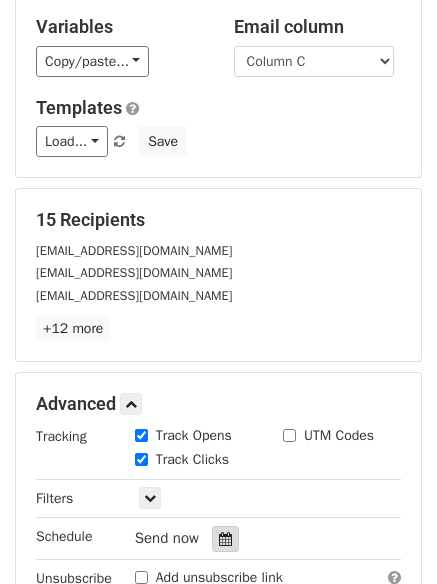 click at bounding box center [225, 539] 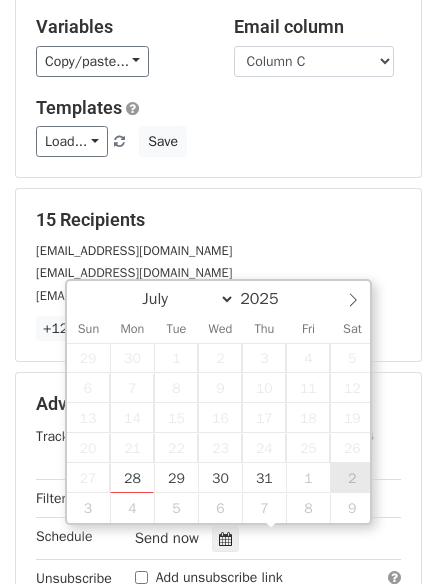 type on "[DATE] 12:00" 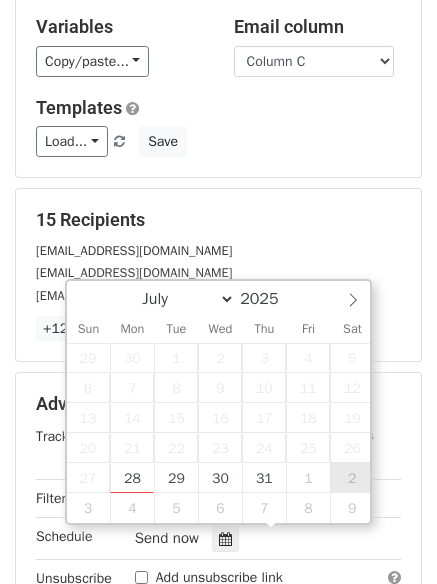select on "7" 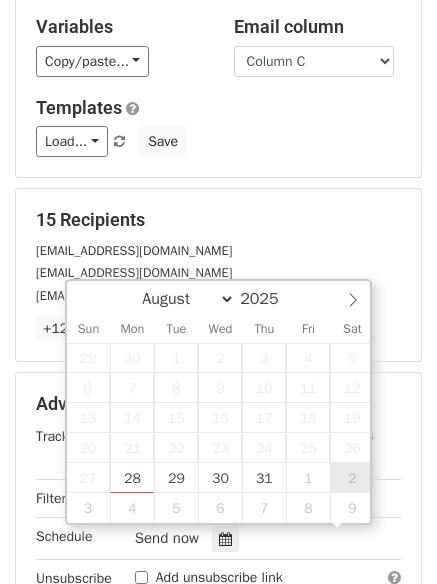 scroll, scrollTop: 1, scrollLeft: 0, axis: vertical 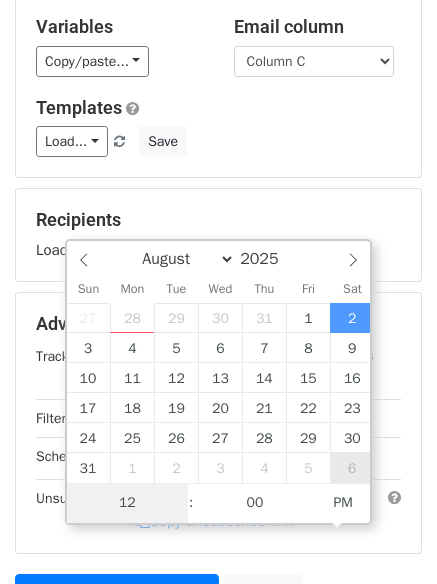 type on "9" 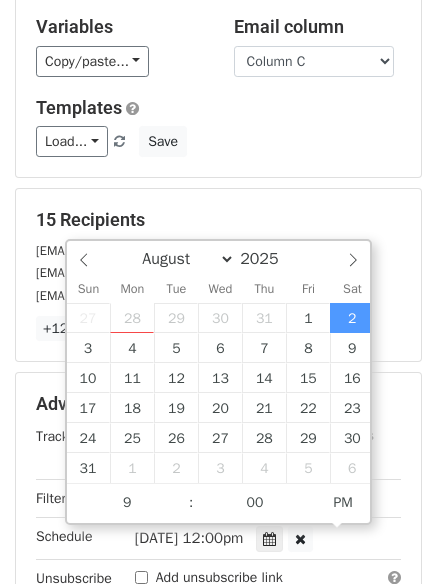 type on "[DATE] 21:00" 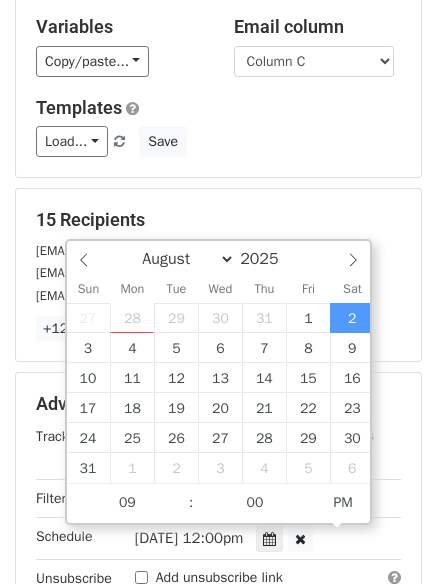 click on "Add unsubscribe link
Copy unsubscribe link" at bounding box center (268, 590) 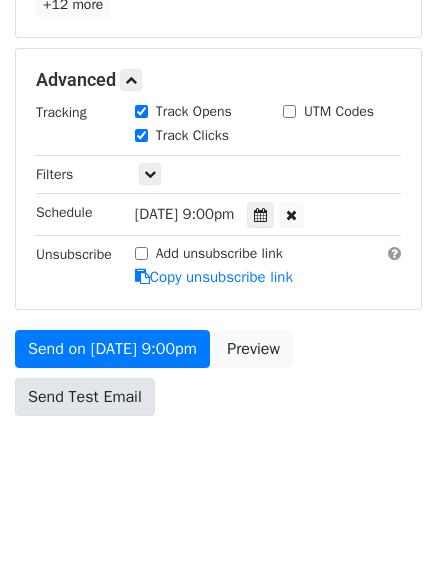 scroll, scrollTop: 357, scrollLeft: 0, axis: vertical 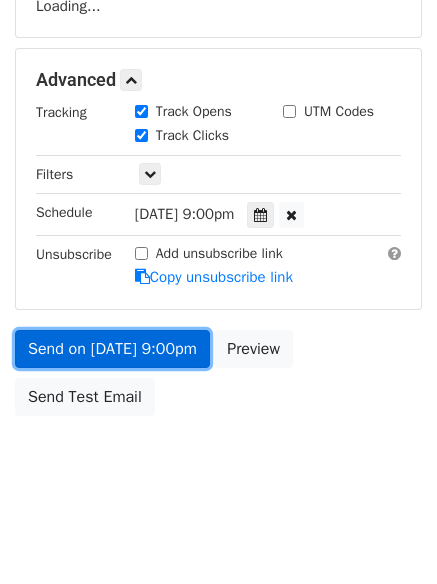 click on "Send on [DATE] 9:00pm" at bounding box center (112, 349) 